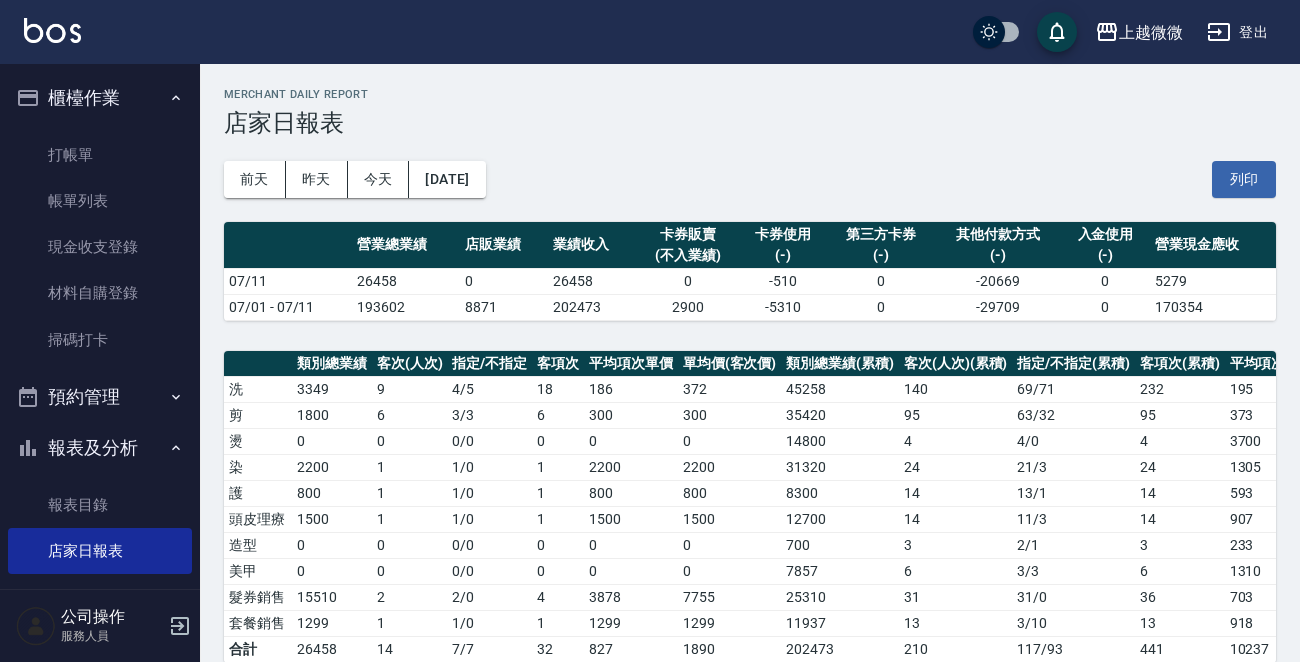scroll, scrollTop: 222, scrollLeft: 0, axis: vertical 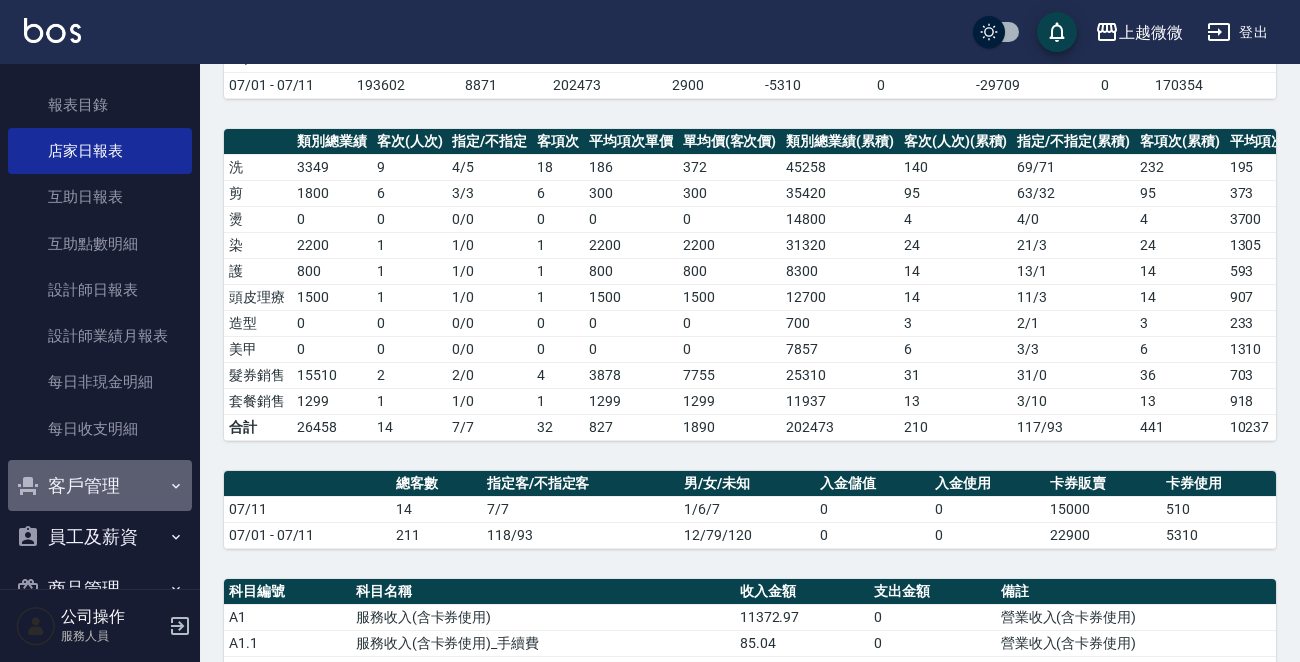 click on "客戶管理" at bounding box center [100, 486] 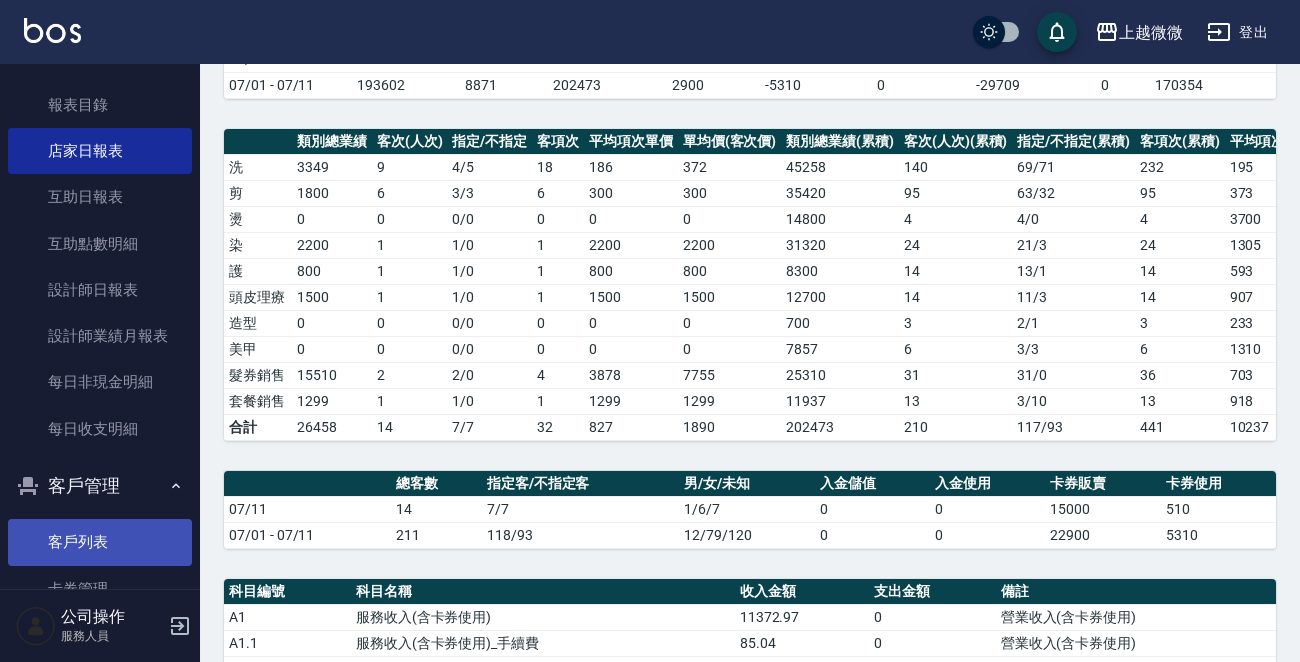 click on "客戶列表" at bounding box center (100, 542) 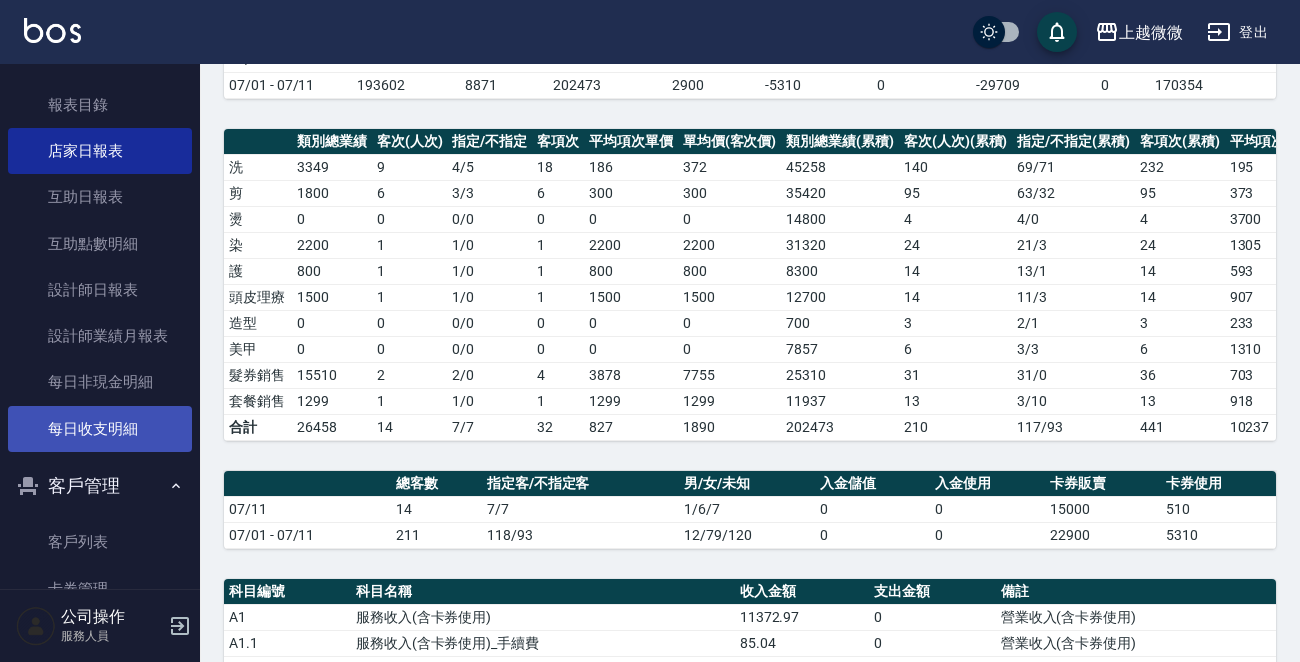 scroll, scrollTop: 0, scrollLeft: 0, axis: both 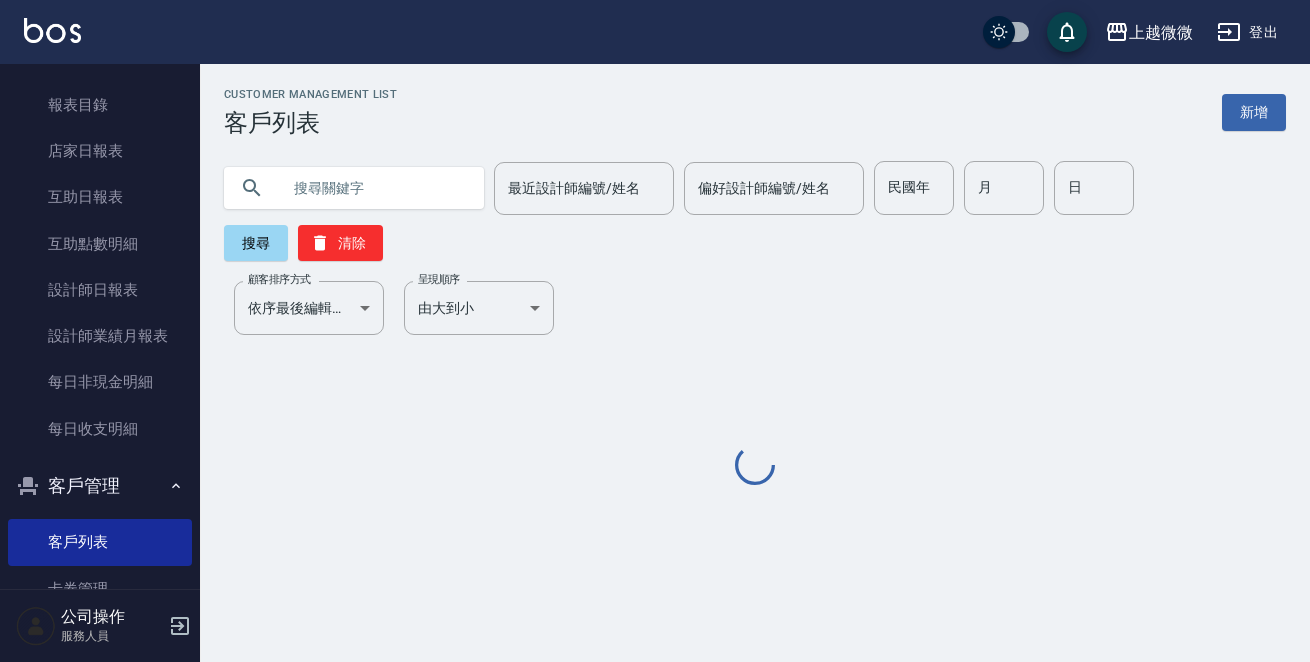 click at bounding box center (374, 188) 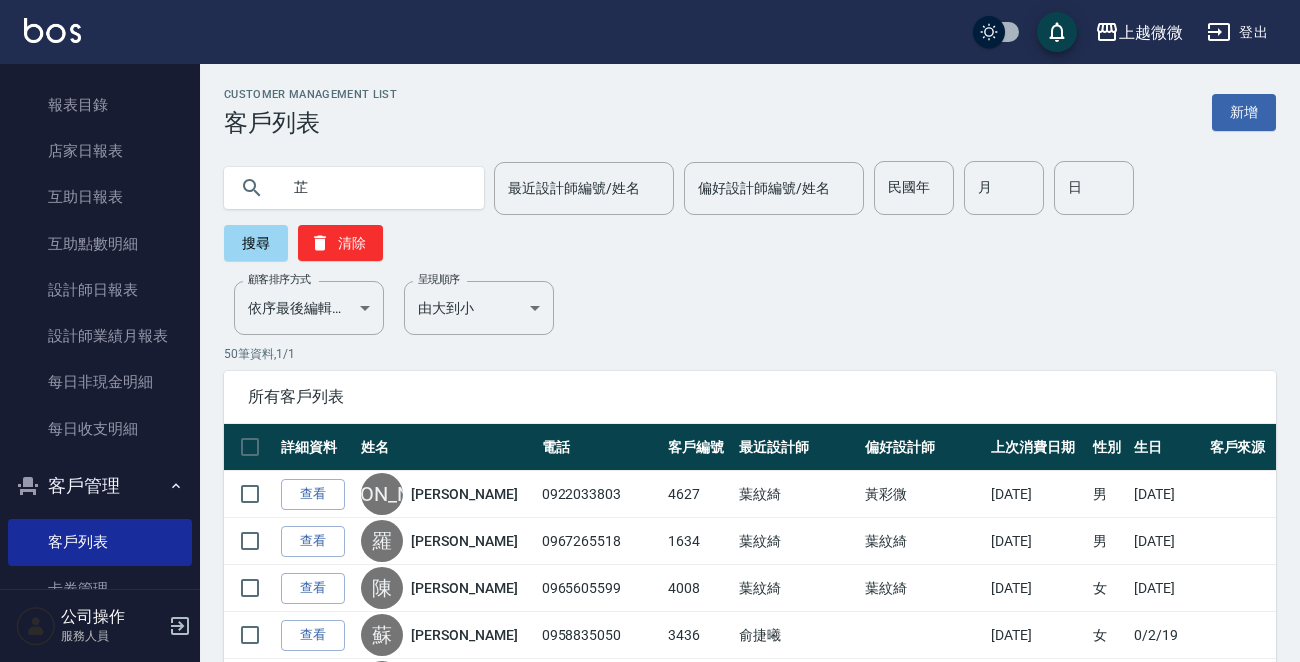type on "芷" 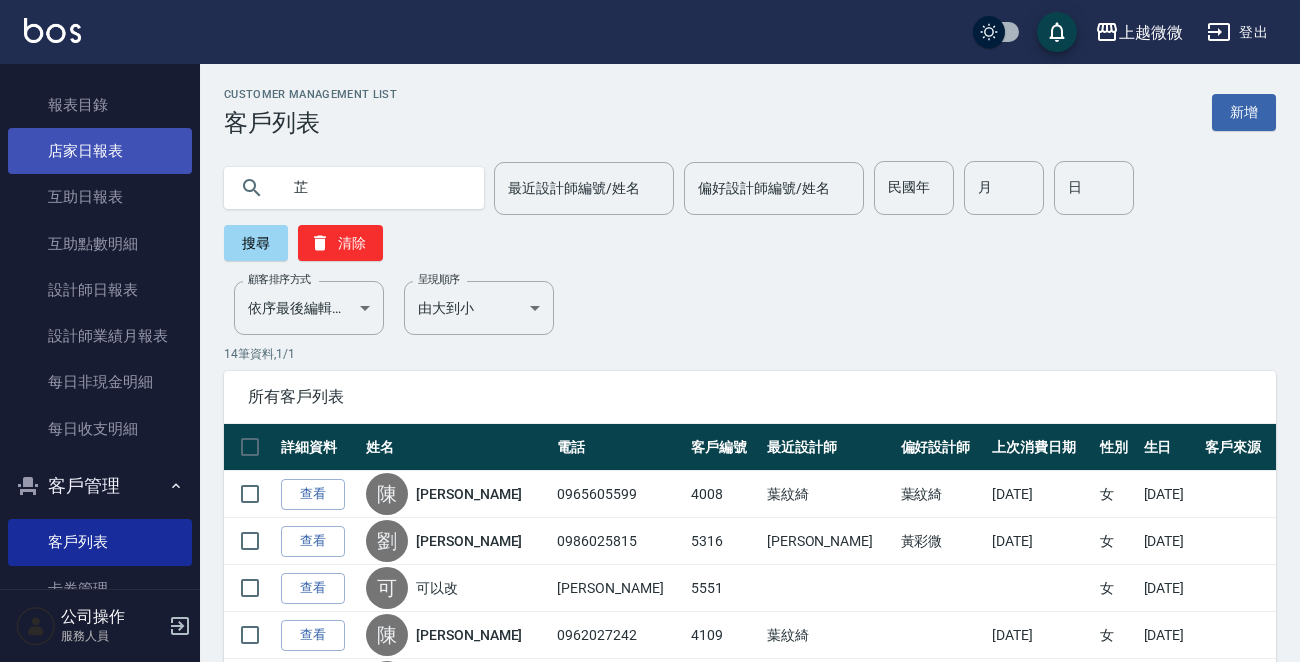 scroll, scrollTop: 0, scrollLeft: 0, axis: both 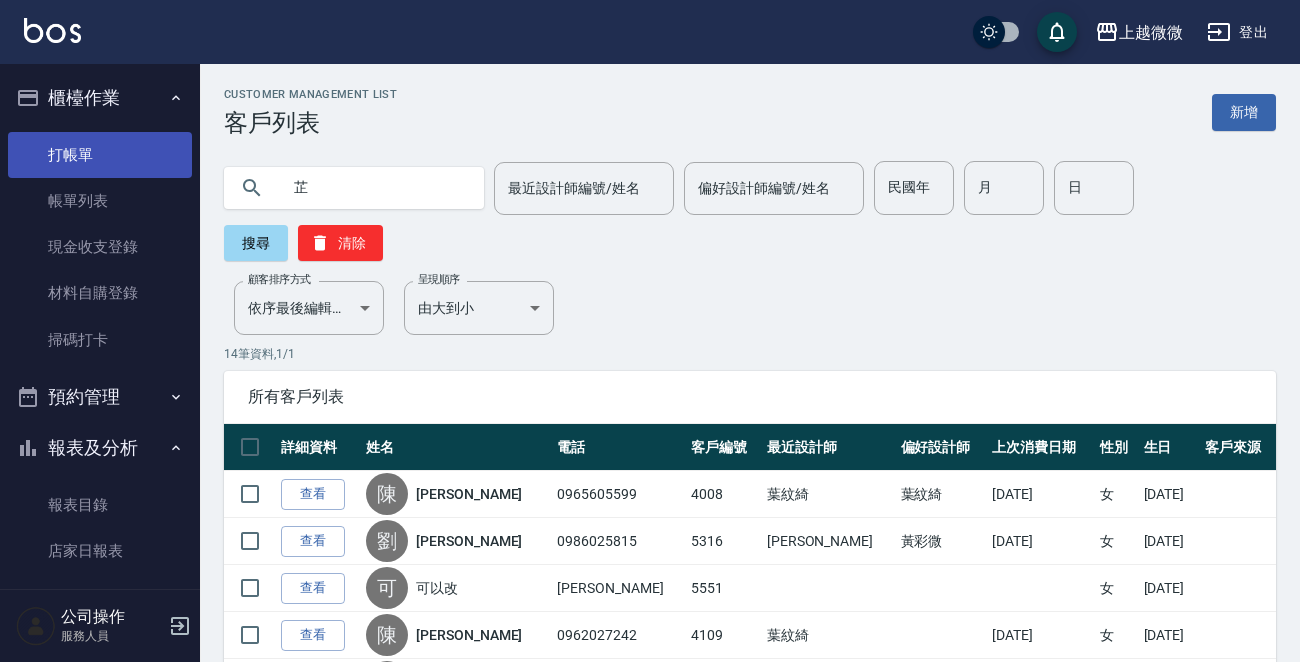click on "打帳單" at bounding box center (100, 155) 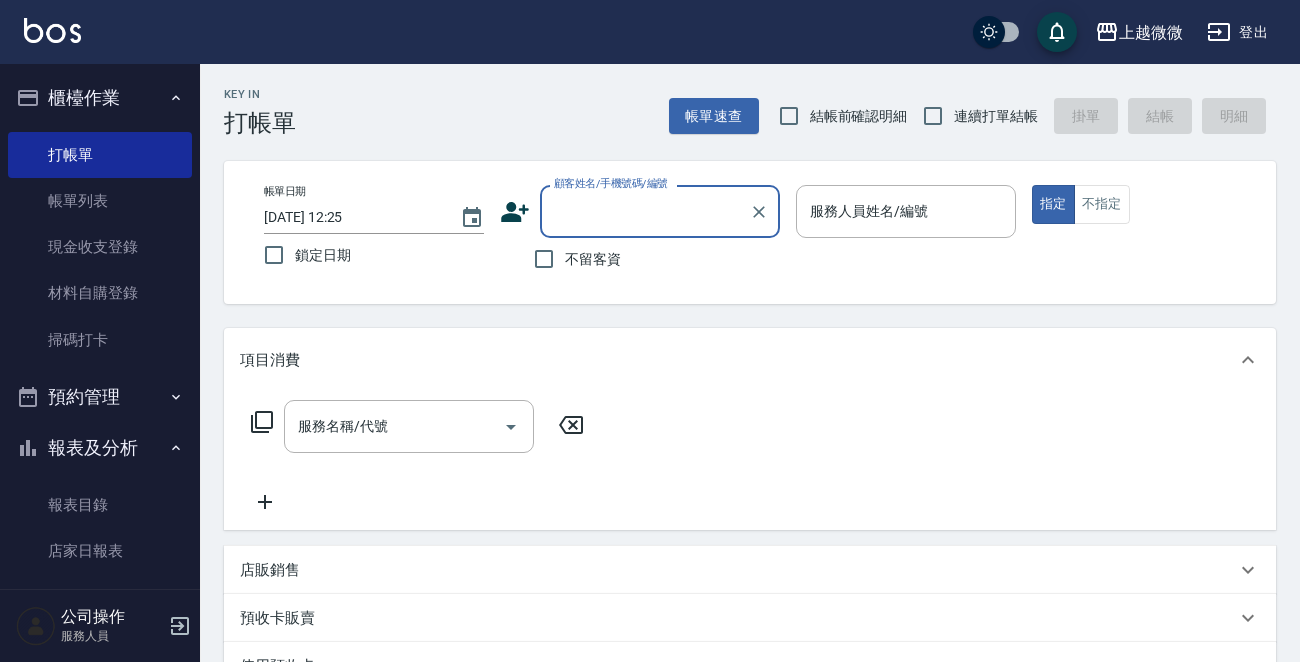 click on "顧客姓名/手機號碼/編號" at bounding box center (645, 211) 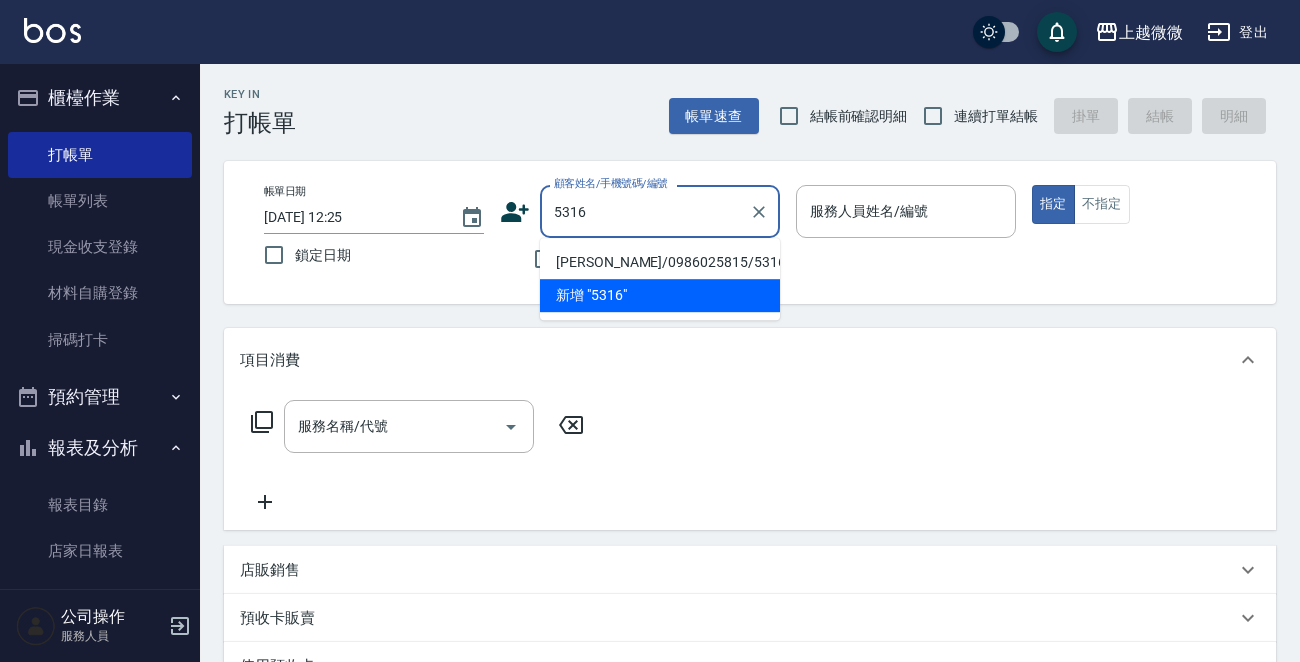 click on "[PERSON_NAME]/0986025815/5316" at bounding box center [660, 262] 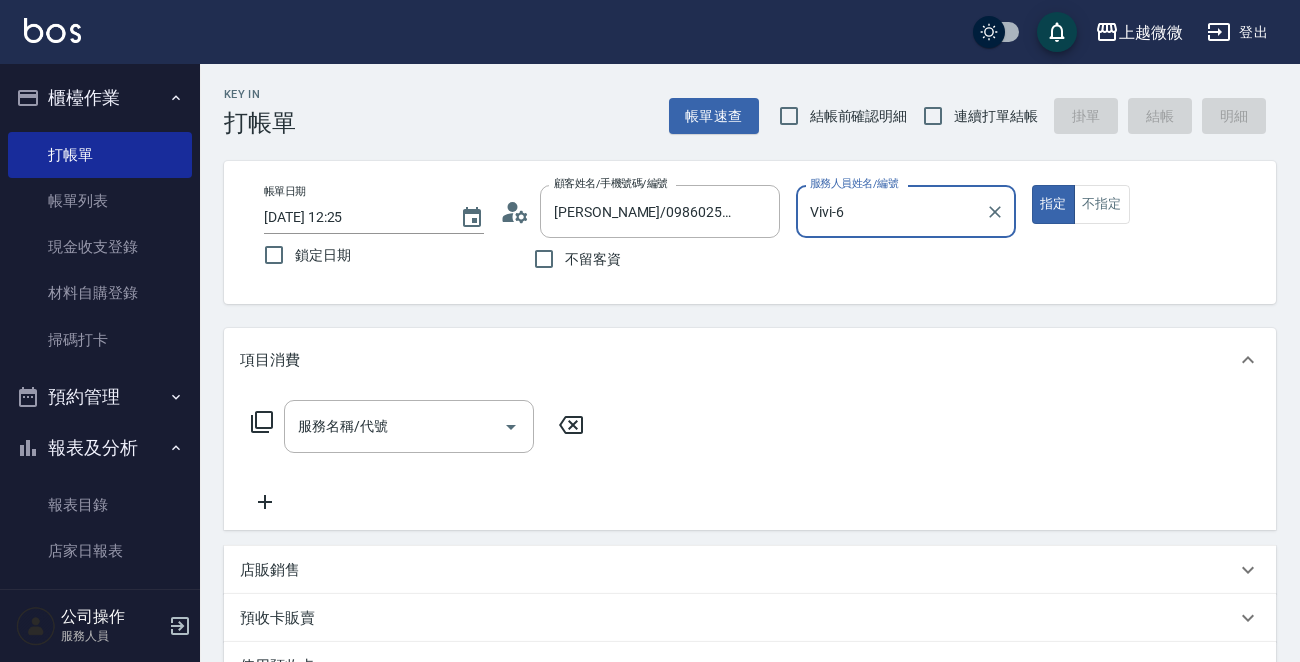 type on "Vivi-6" 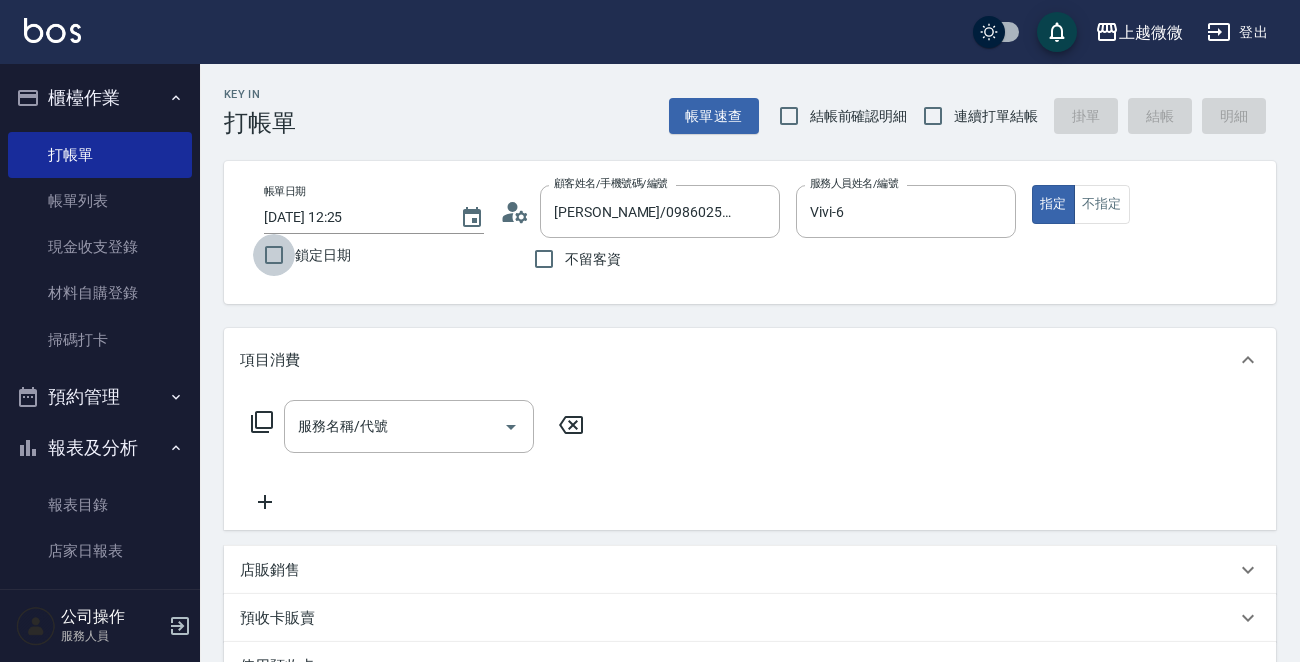 click on "鎖定日期" at bounding box center [274, 255] 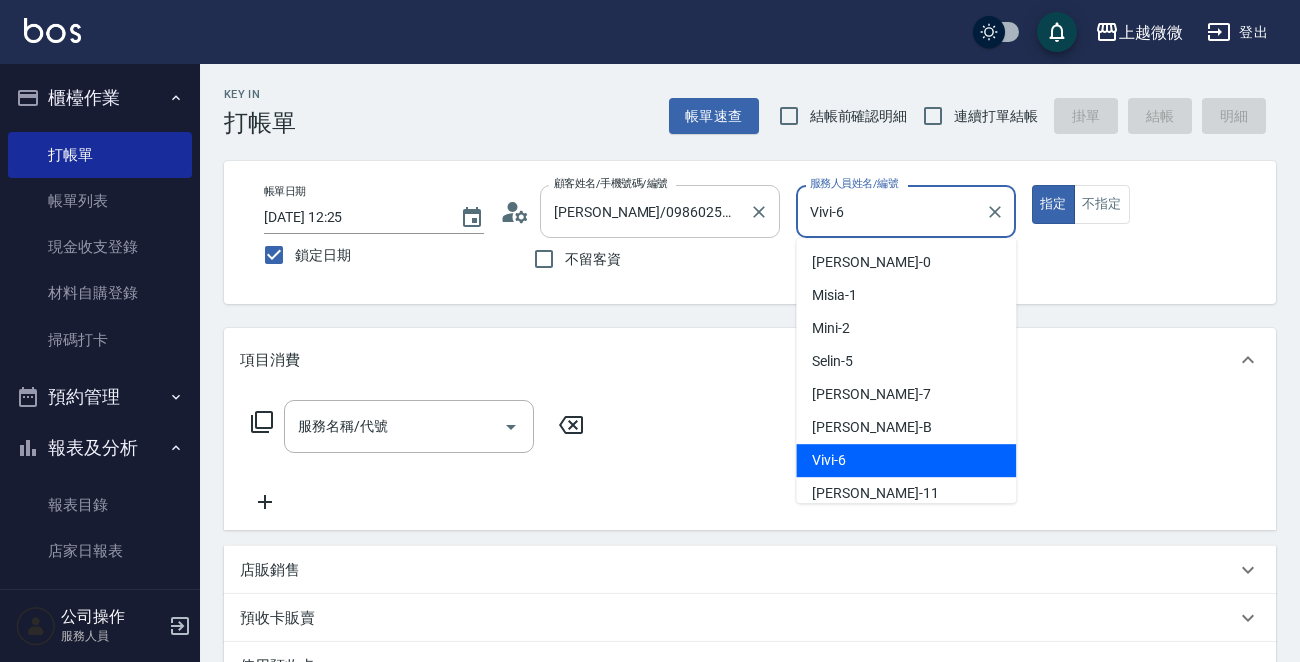 drag, startPoint x: 951, startPoint y: 202, endPoint x: 605, endPoint y: 216, distance: 346.2831 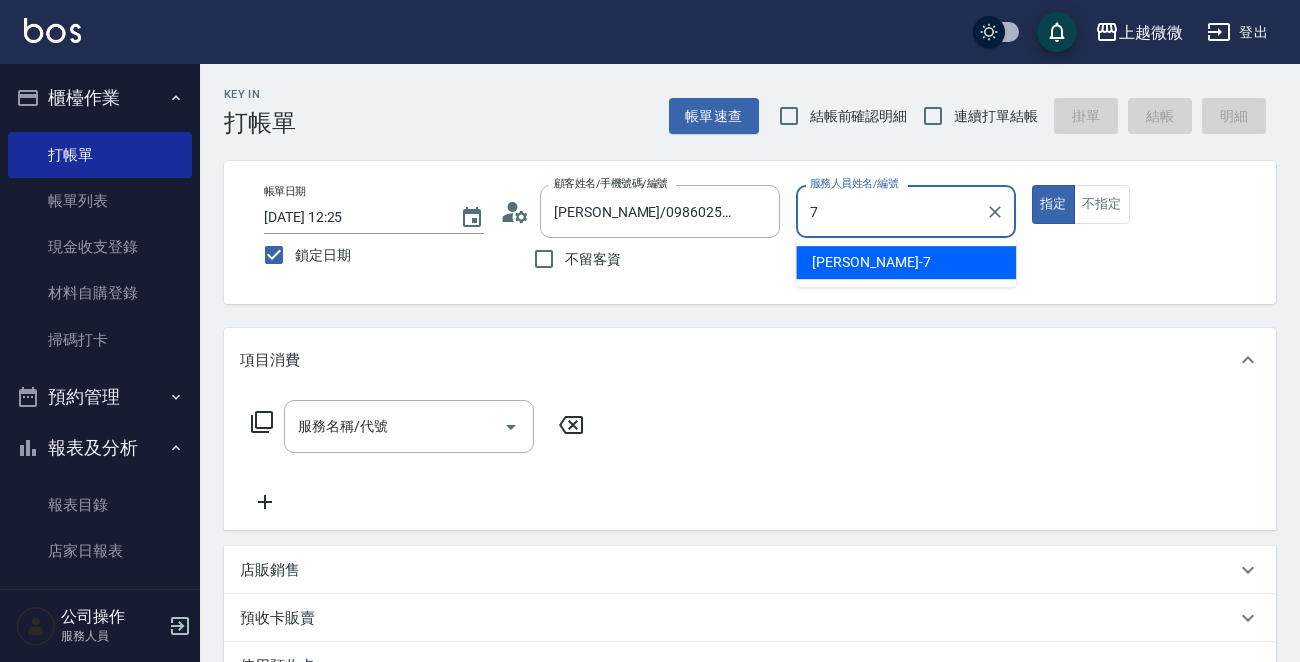 click on "[PERSON_NAME] -7" at bounding box center (871, 262) 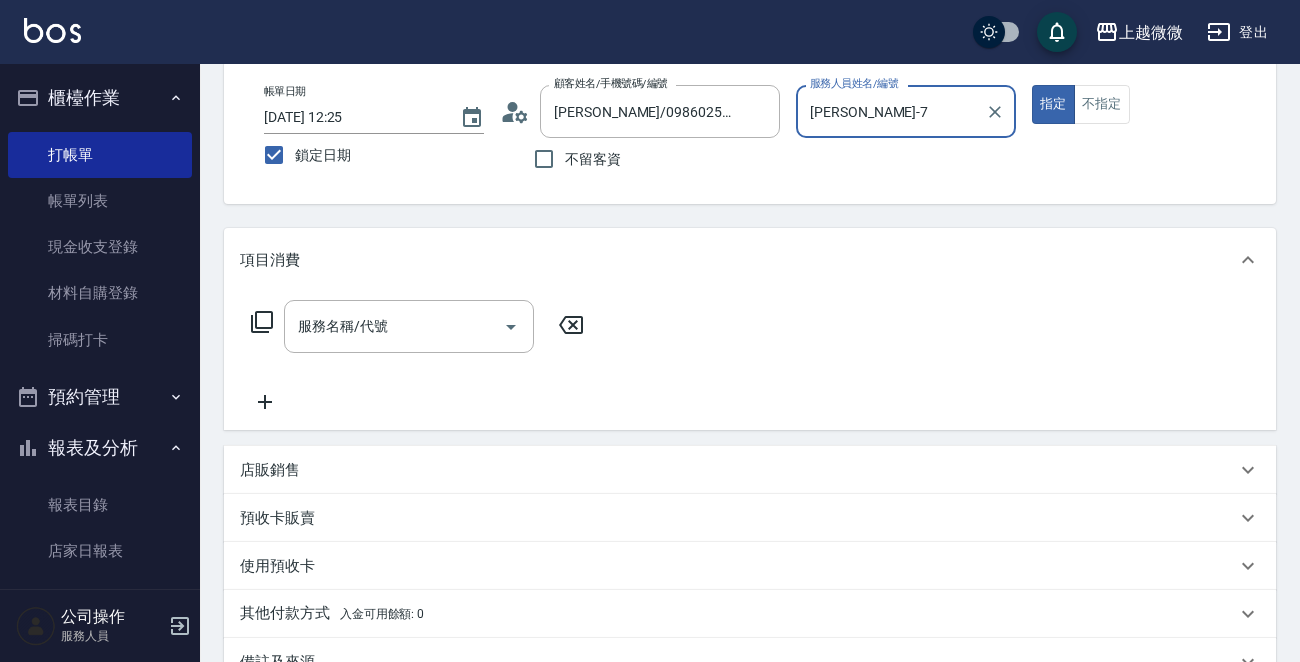scroll, scrollTop: 346, scrollLeft: 0, axis: vertical 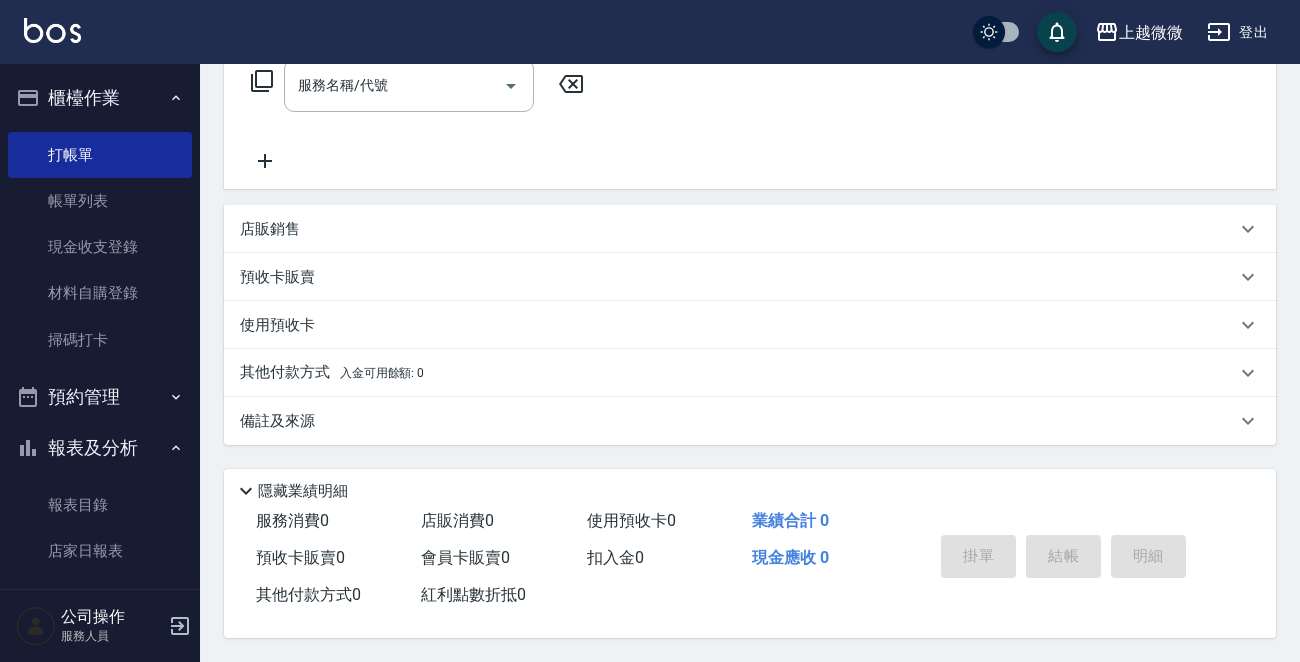 type on "[PERSON_NAME]-7" 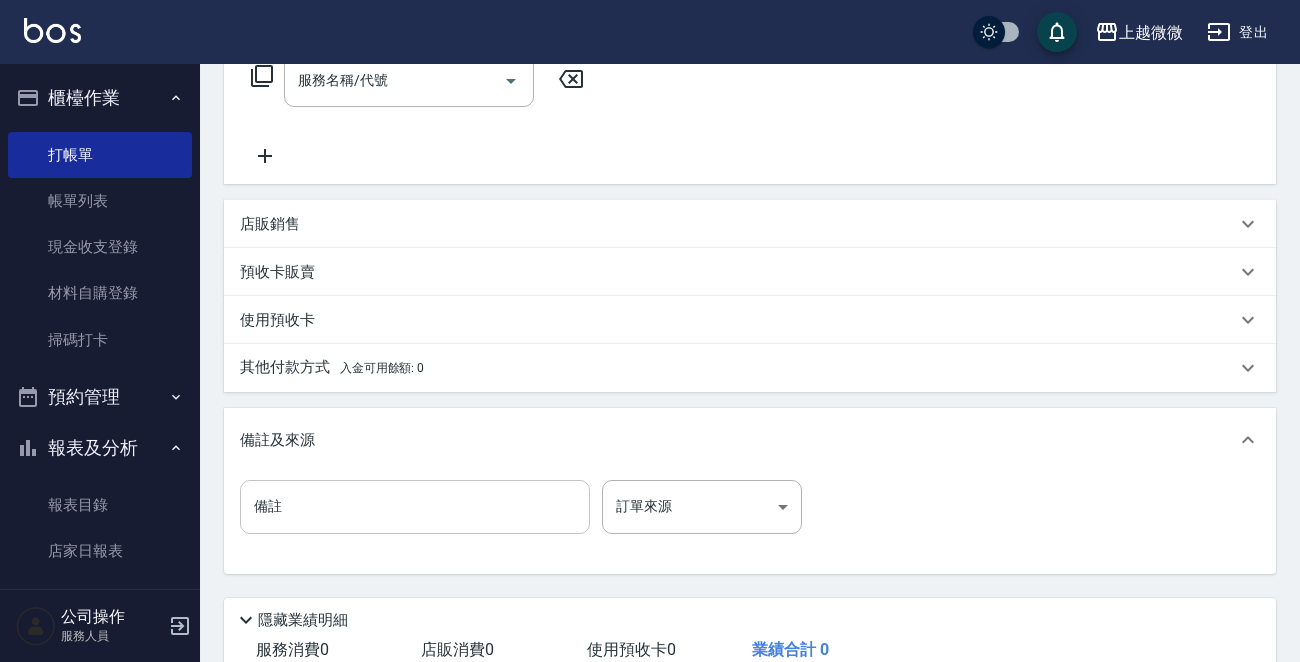 click on "備註" at bounding box center [415, 507] 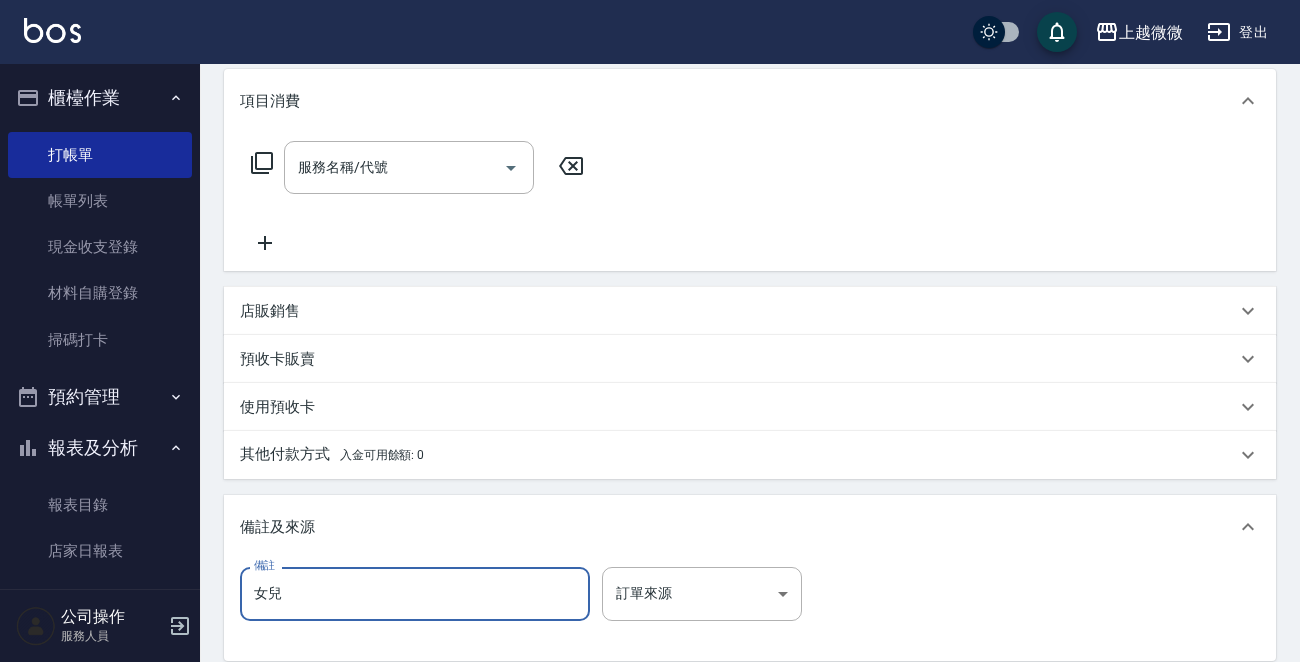 scroll, scrollTop: 46, scrollLeft: 0, axis: vertical 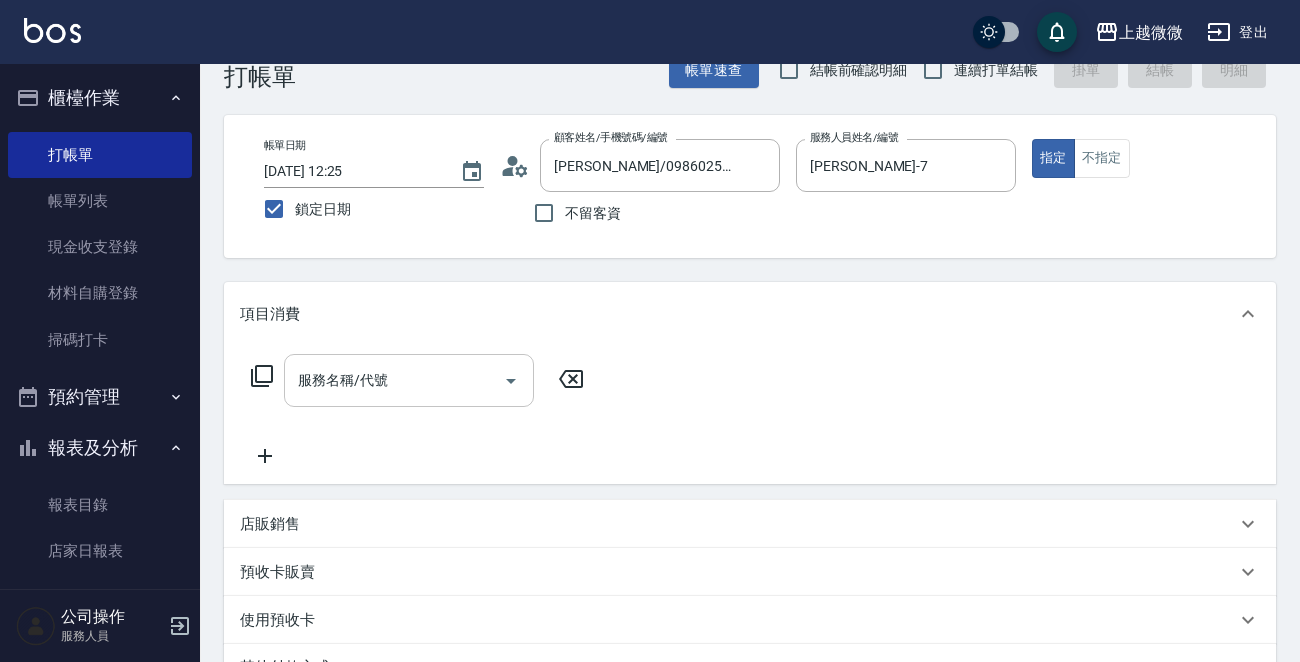 type on "女兒" 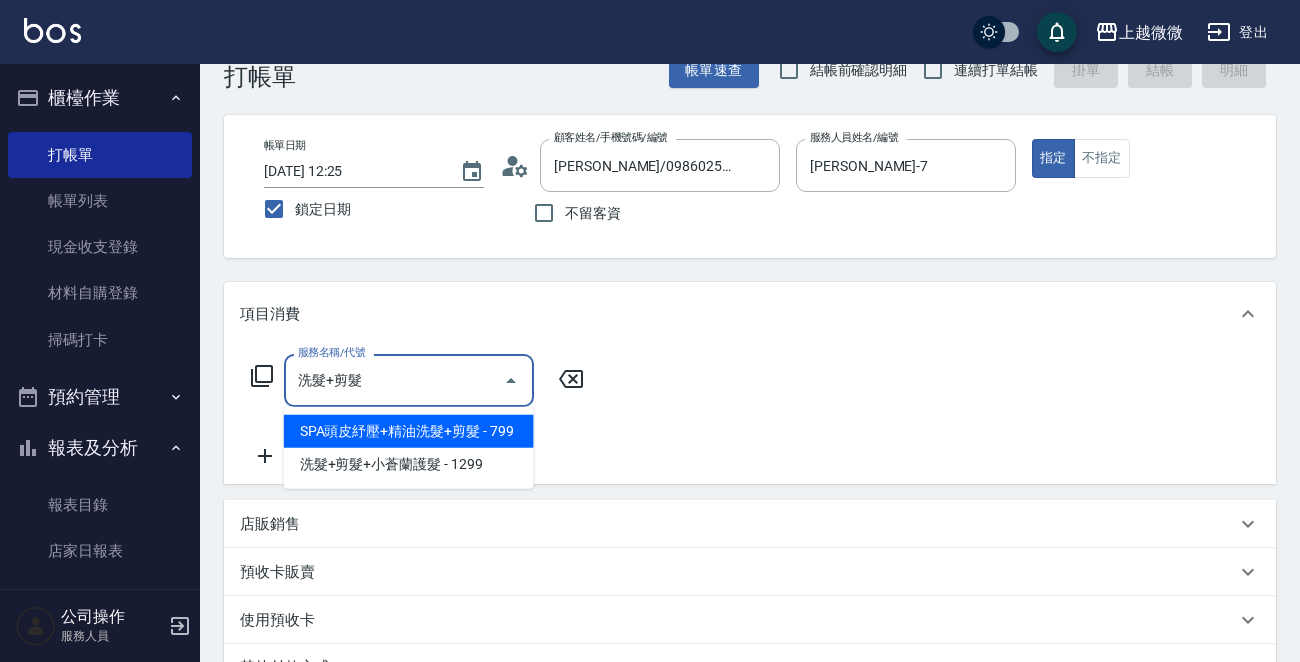 click on "SPA頭皮紓壓+精油洗髮+剪髮 - 799" at bounding box center (409, 431) 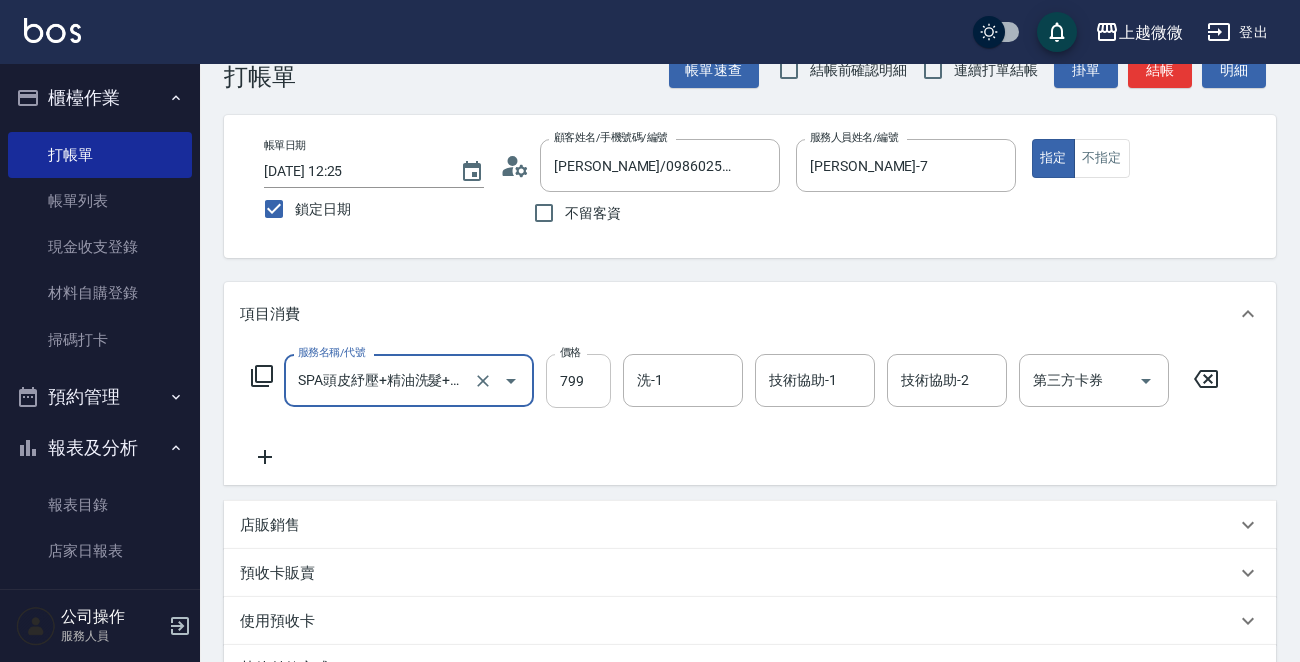 type on "SPA頭皮紓壓+精油洗髮+剪髮(I13)" 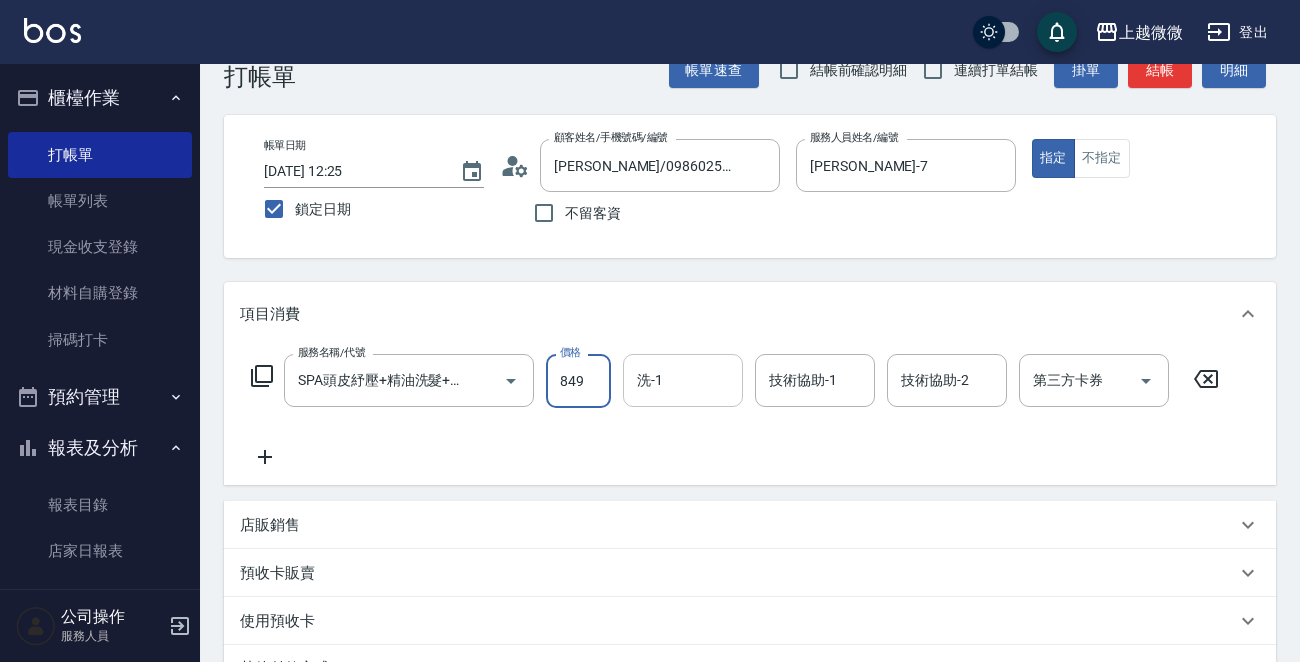 type on "849" 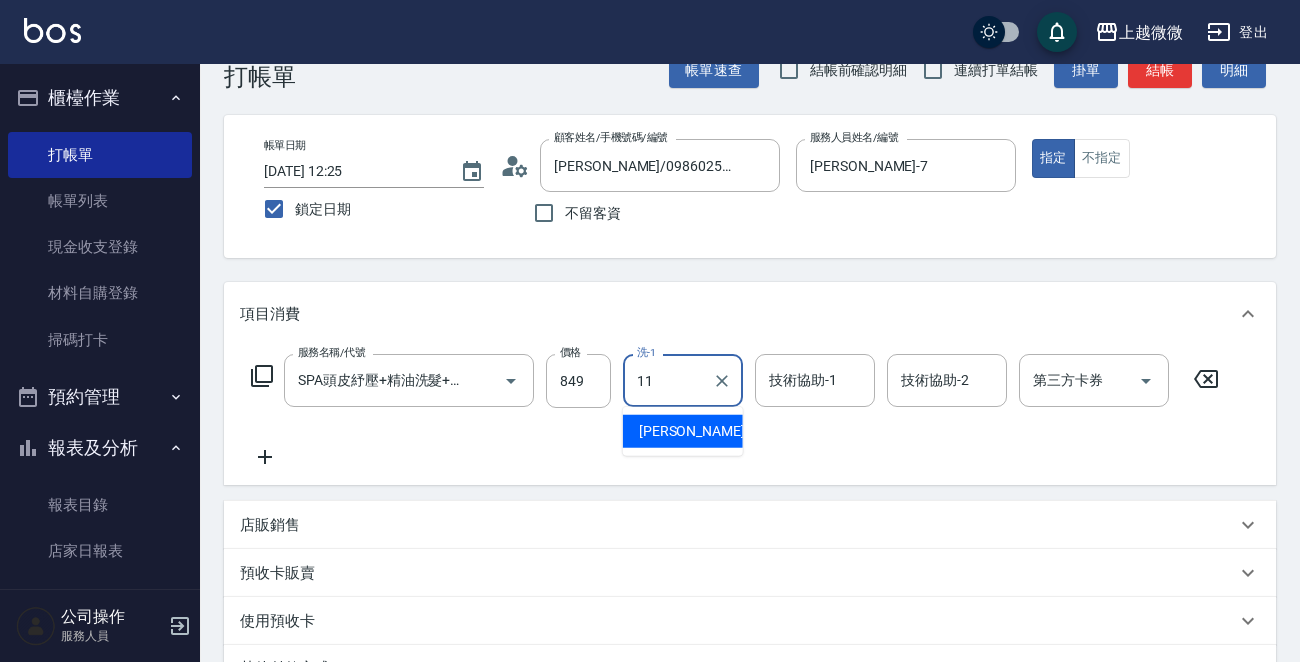 click on "[PERSON_NAME] -11" at bounding box center (702, 431) 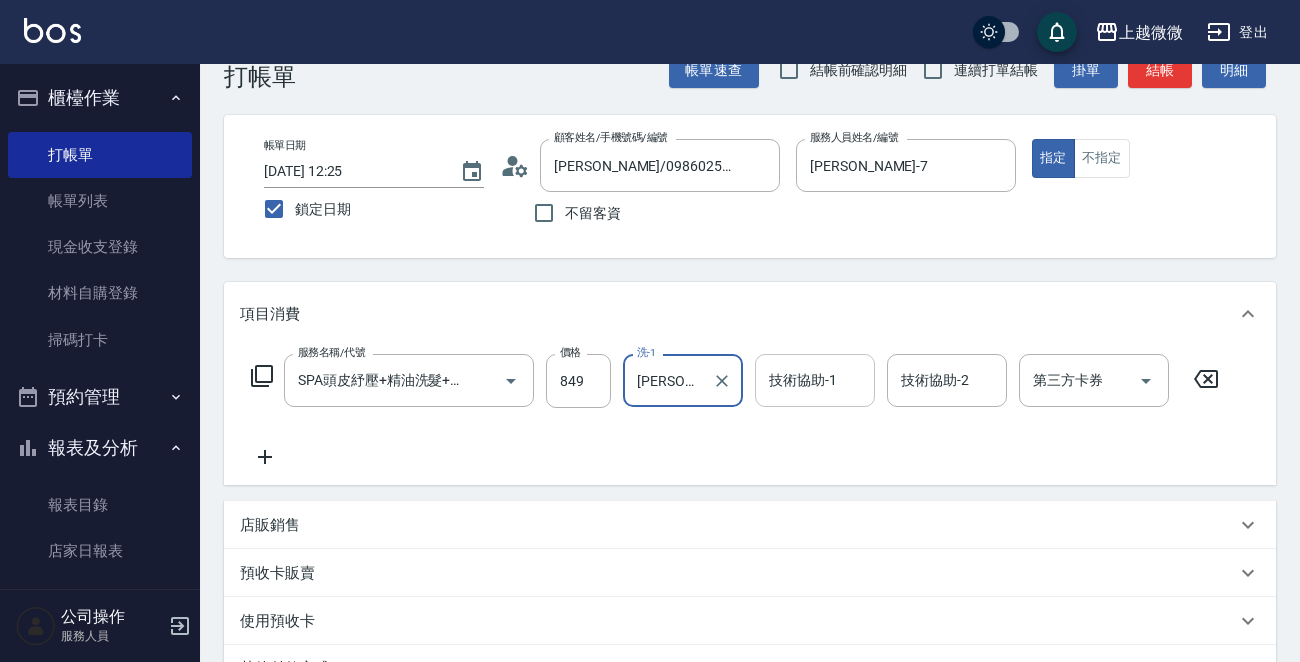 click on "技術協助-1" at bounding box center [815, 380] 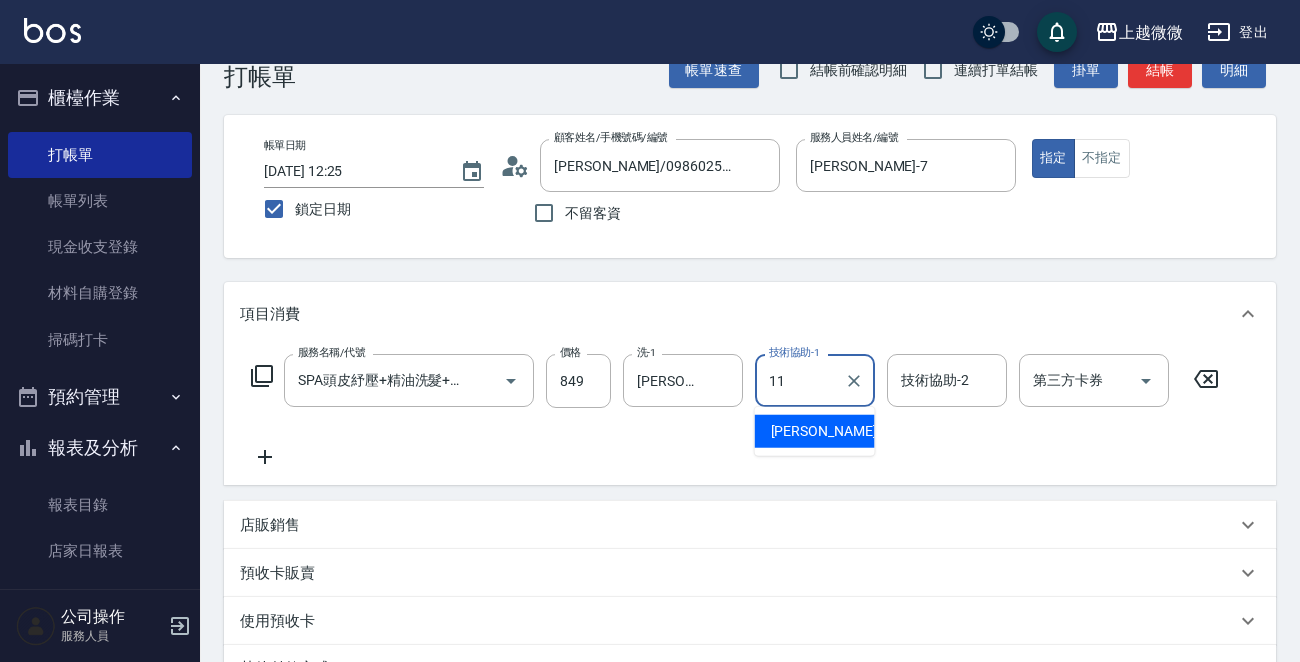 click on "[PERSON_NAME] -11" at bounding box center [834, 431] 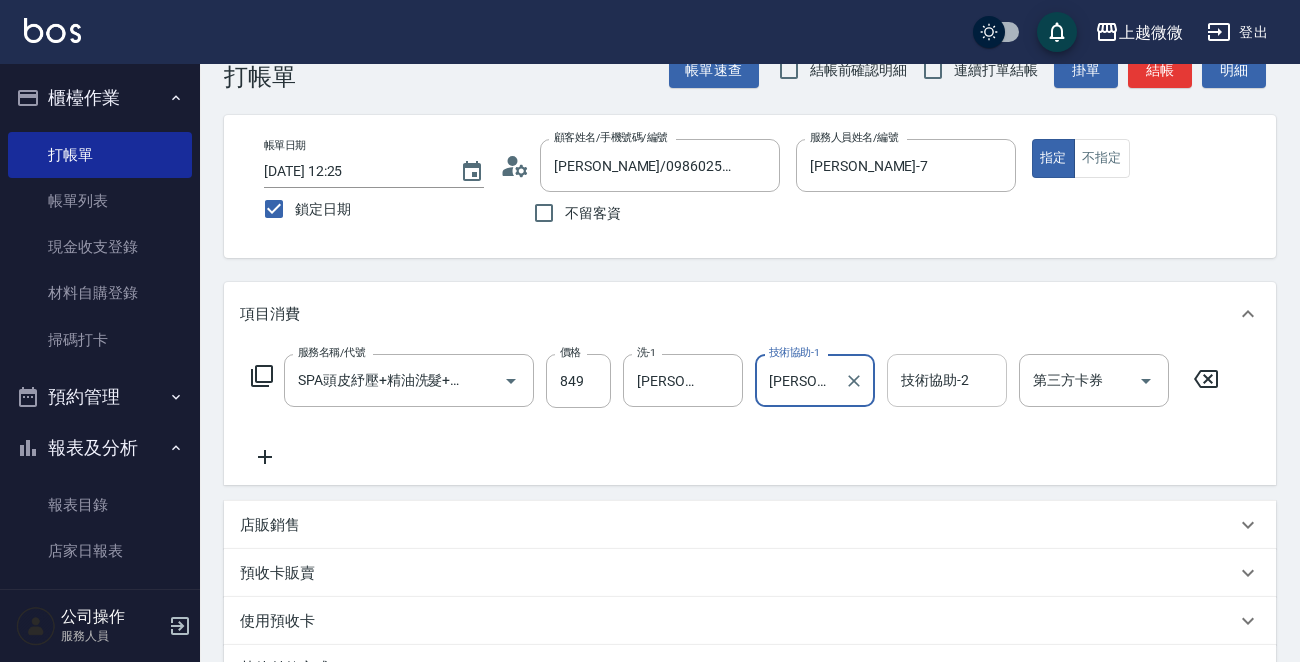 type on "[PERSON_NAME]-11" 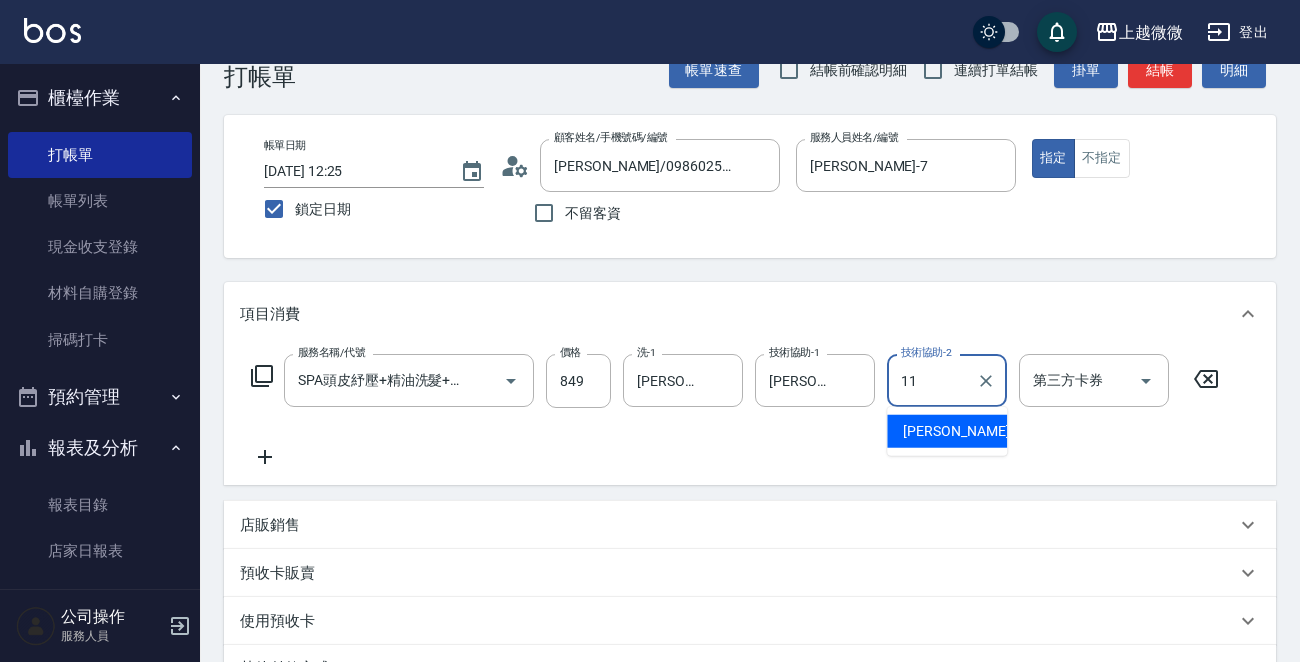 click on "[PERSON_NAME] -11" at bounding box center [966, 431] 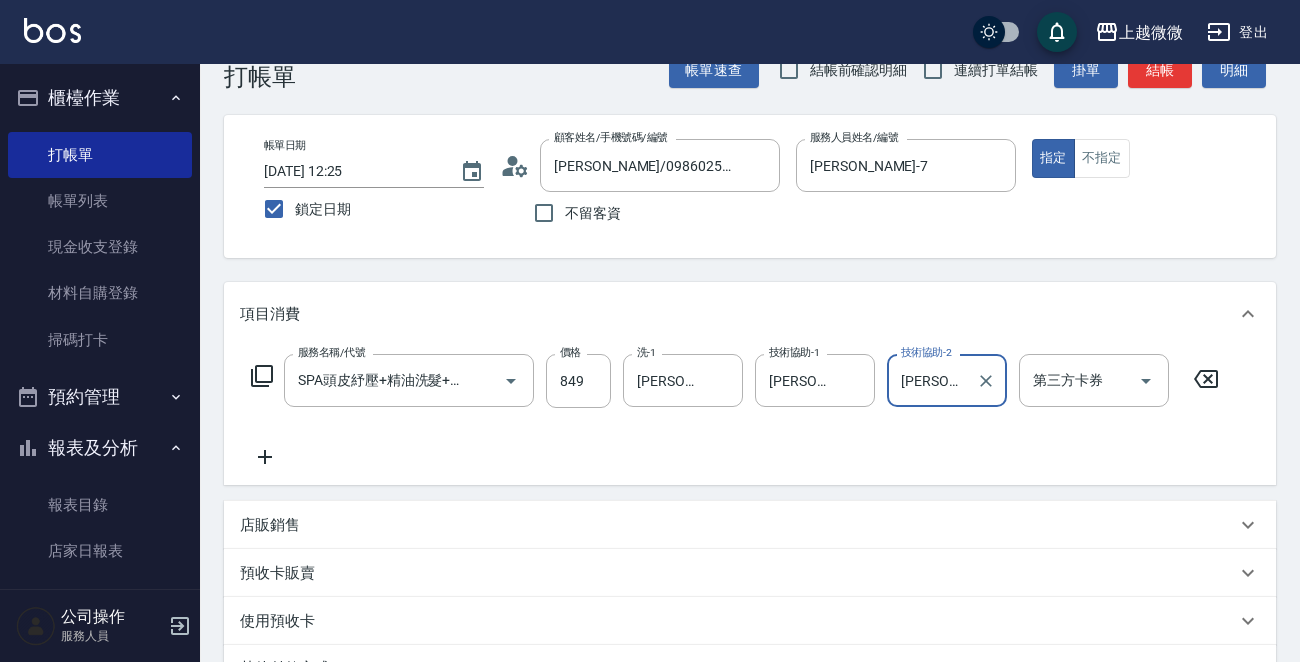 type on "[PERSON_NAME]-11" 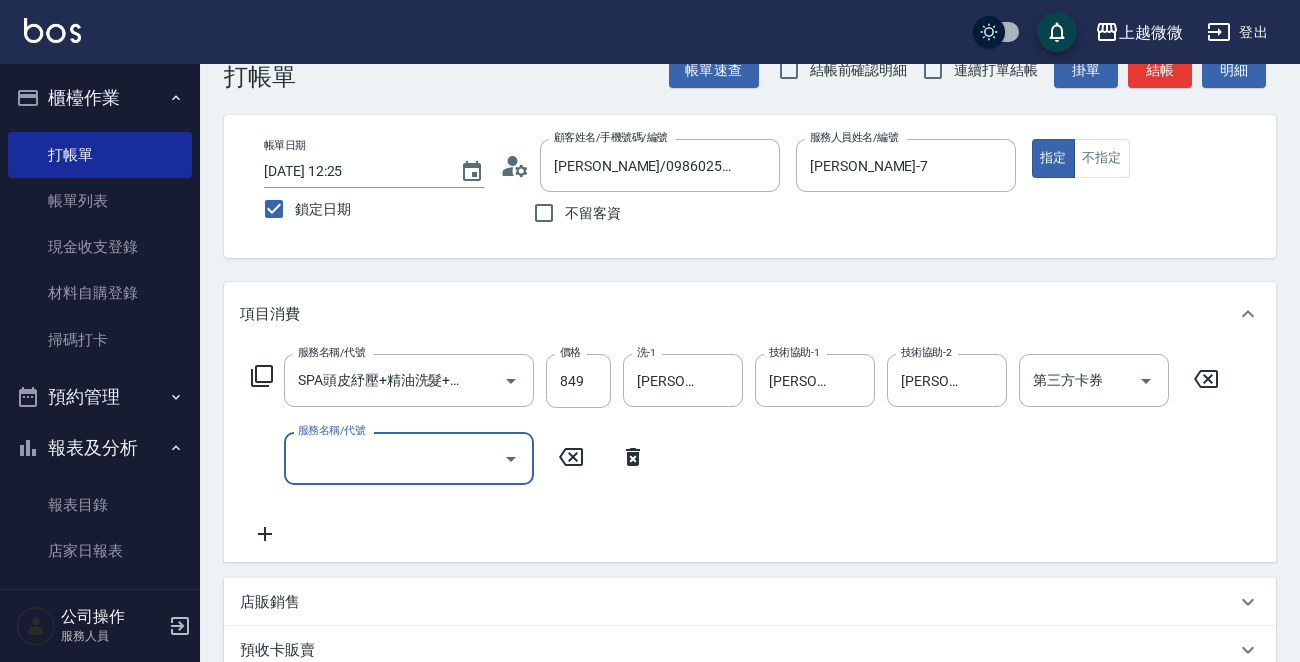 scroll, scrollTop: 0, scrollLeft: 0, axis: both 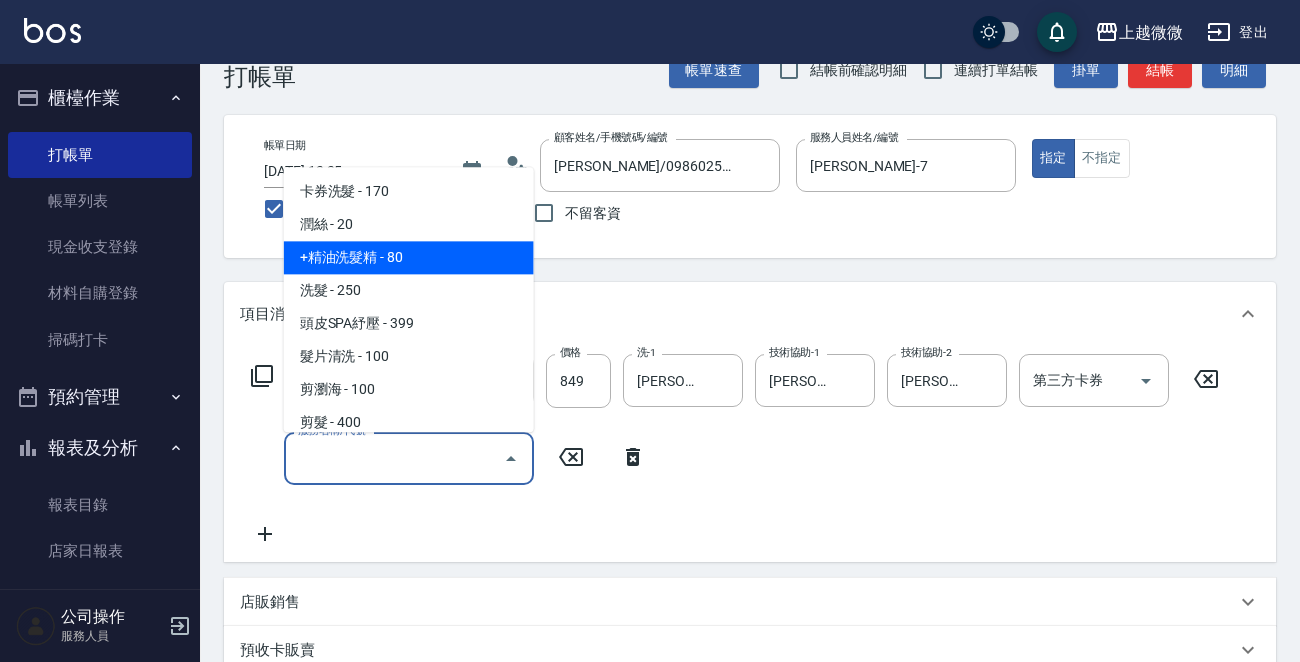 click on "潤絲 - 20" at bounding box center (409, 225) 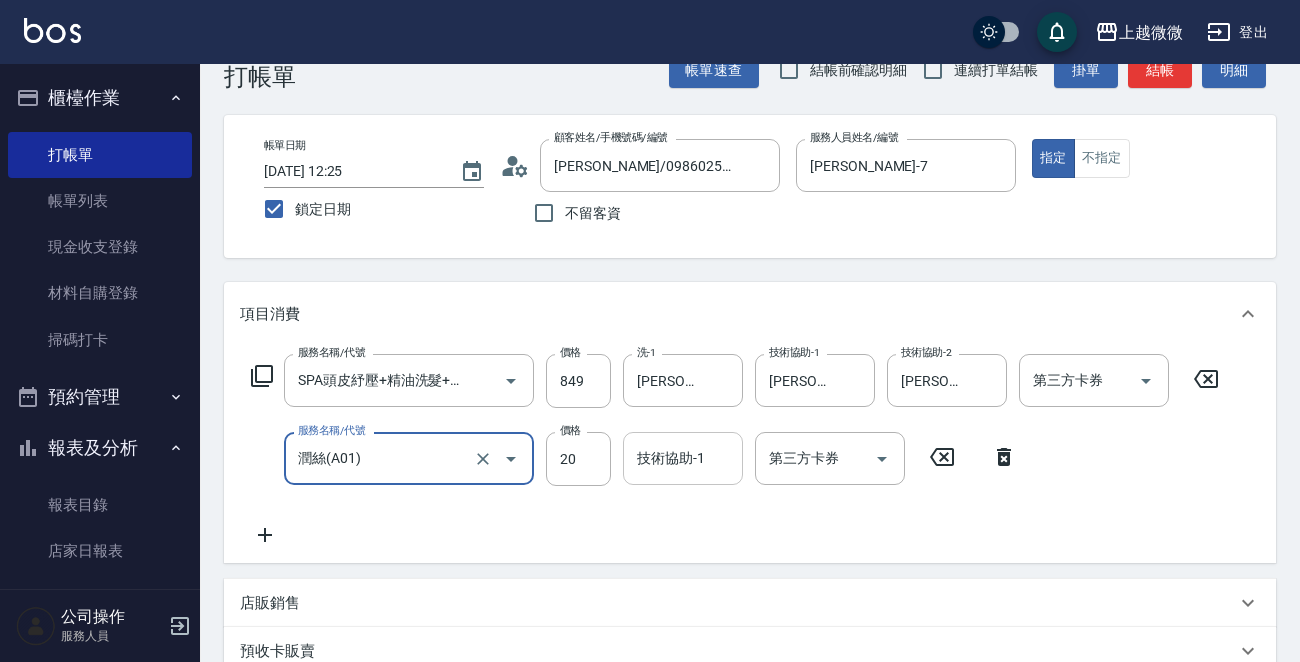 click on "技術協助-1" at bounding box center [683, 458] 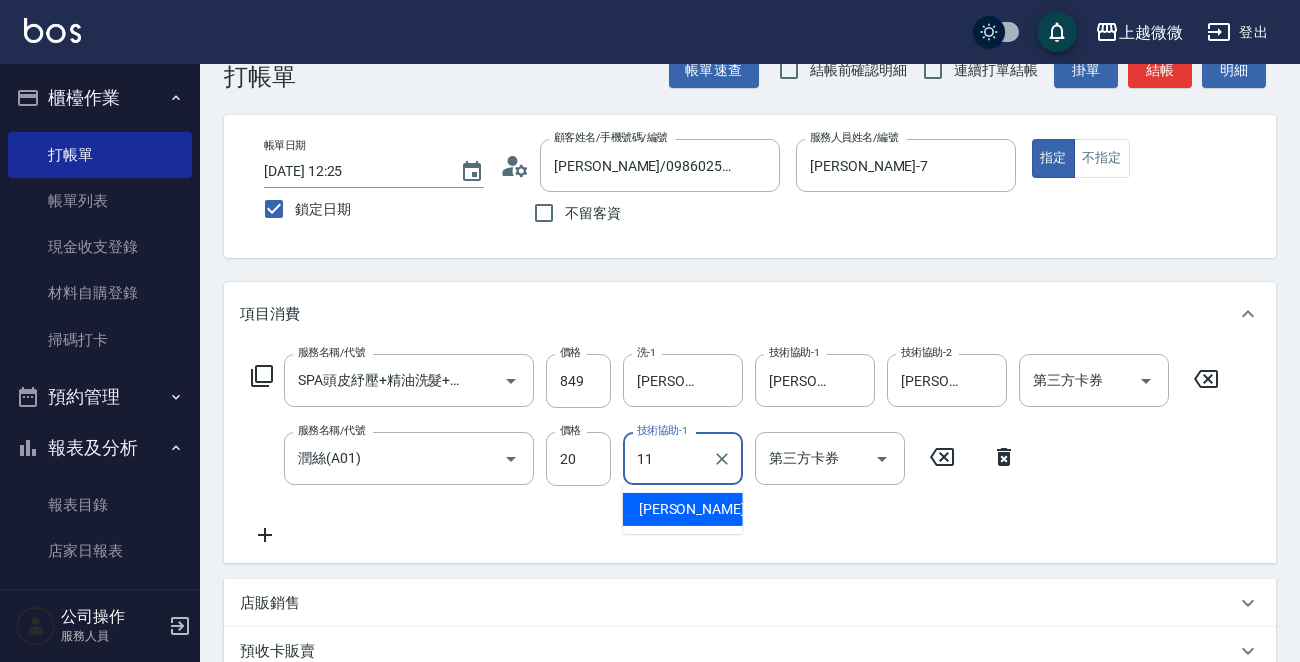 click on "[PERSON_NAME] -11" at bounding box center (683, 509) 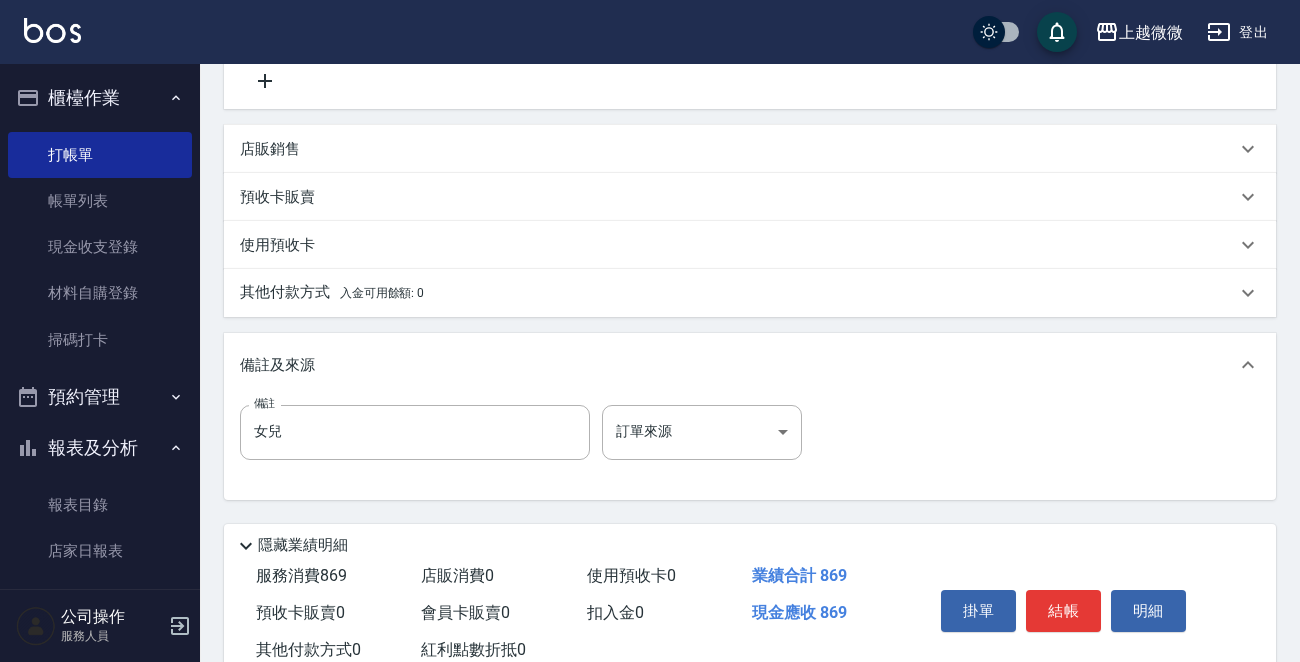 scroll, scrollTop: 559, scrollLeft: 0, axis: vertical 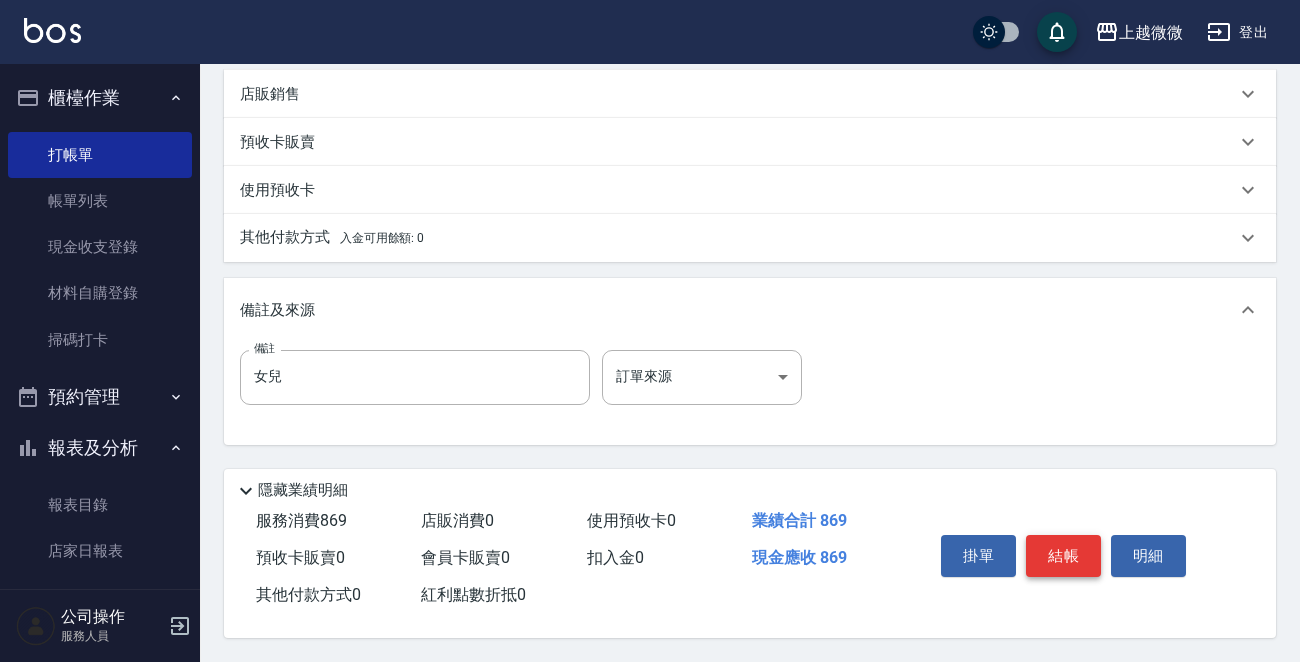 type on "[PERSON_NAME]-11" 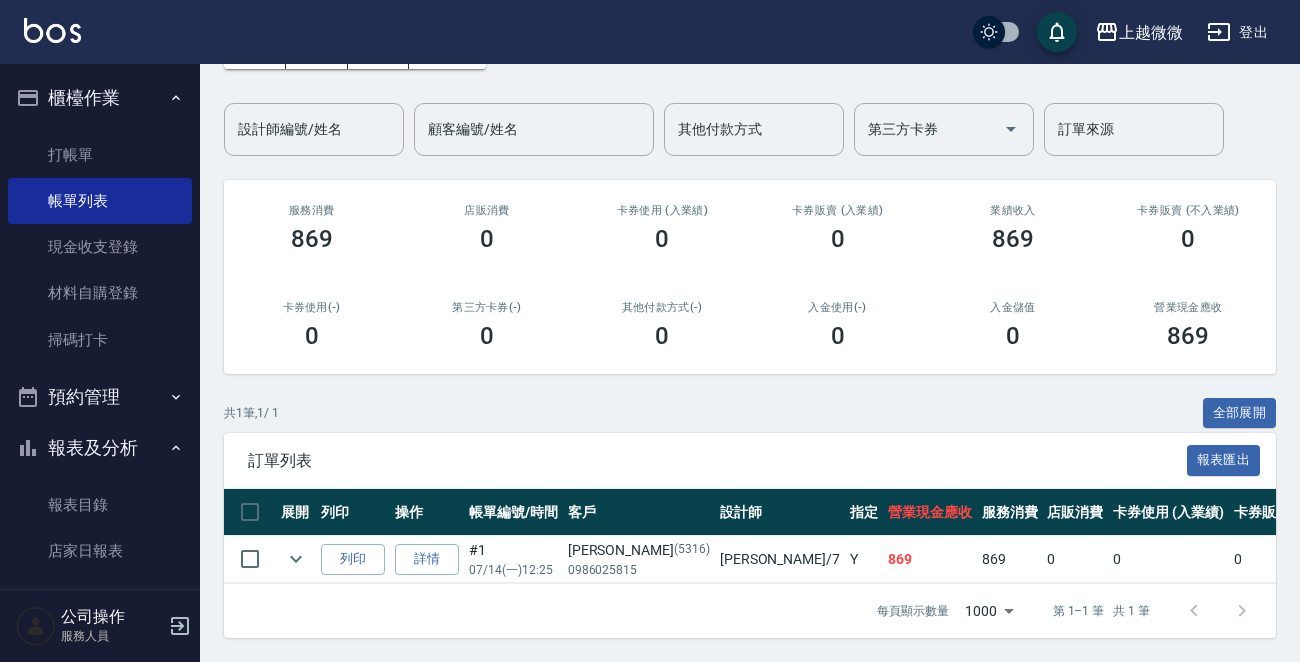 scroll, scrollTop: 144, scrollLeft: 0, axis: vertical 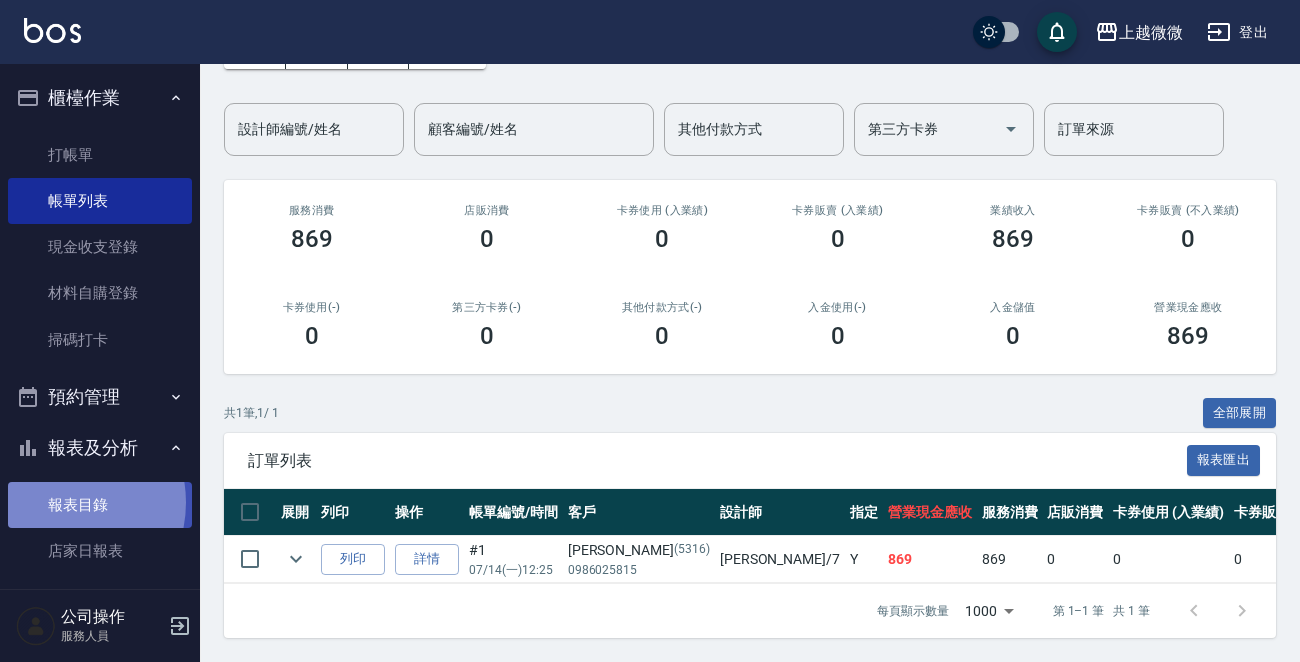 click on "報表目錄" at bounding box center [100, 505] 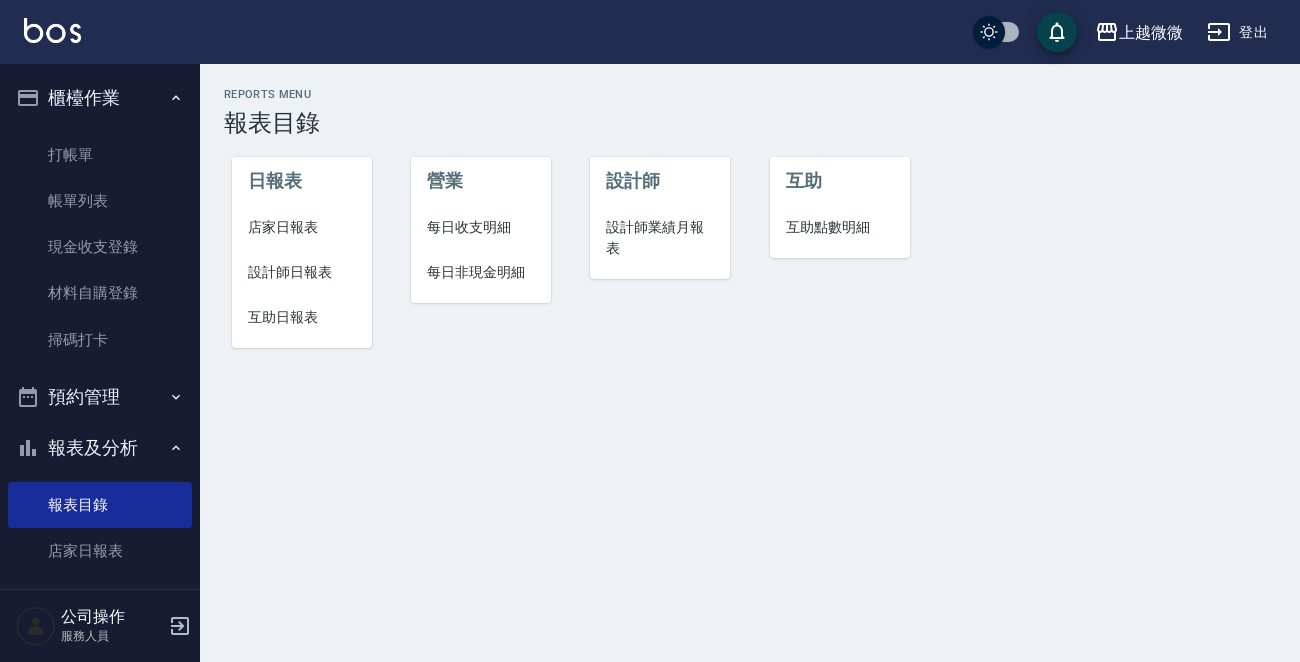scroll, scrollTop: 0, scrollLeft: 0, axis: both 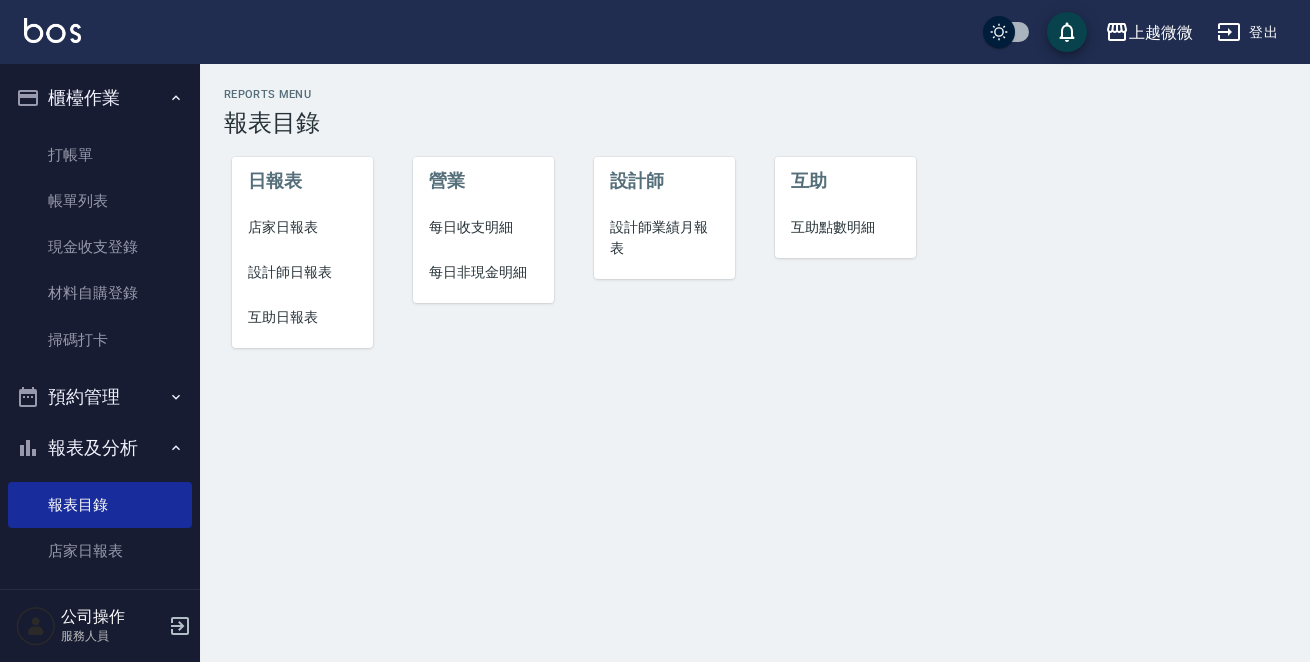 click on "店家日報表" at bounding box center [302, 227] 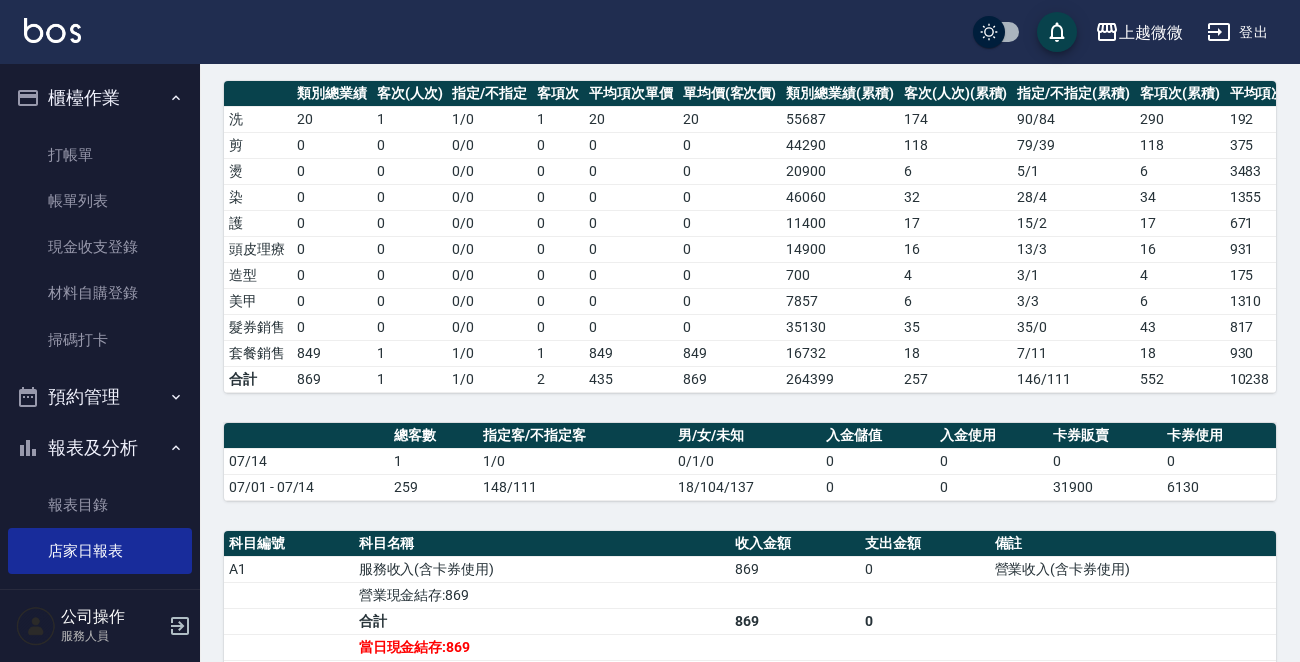 scroll, scrollTop: 0, scrollLeft: 0, axis: both 